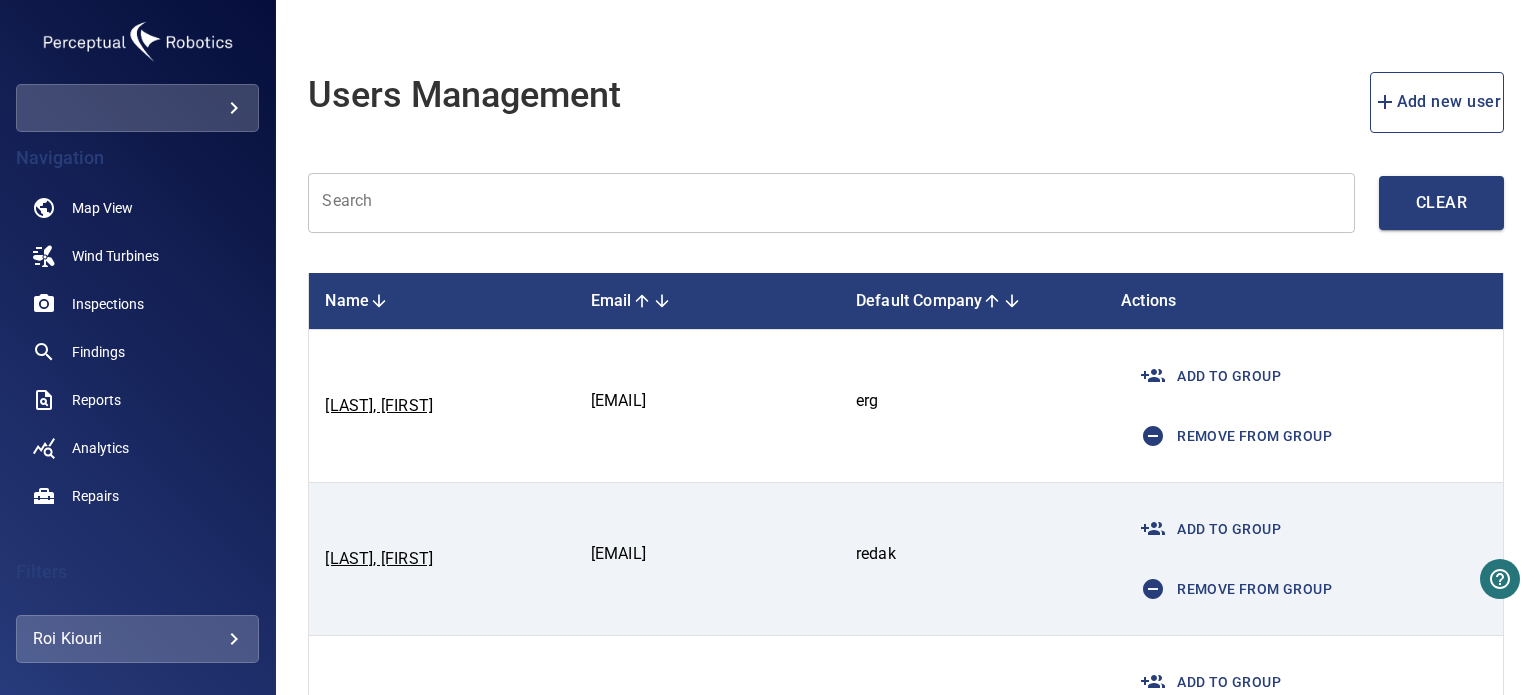 scroll, scrollTop: 0, scrollLeft: 0, axis: both 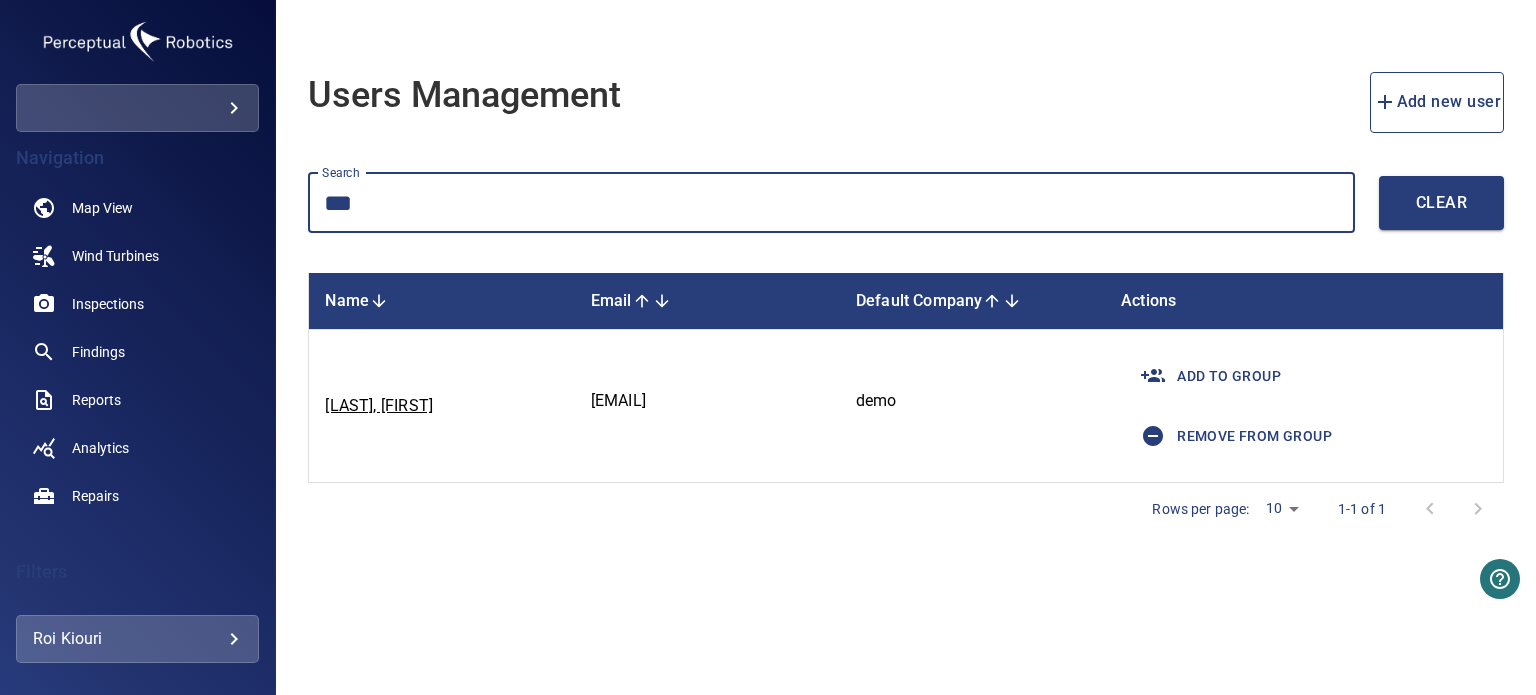 type on "***" 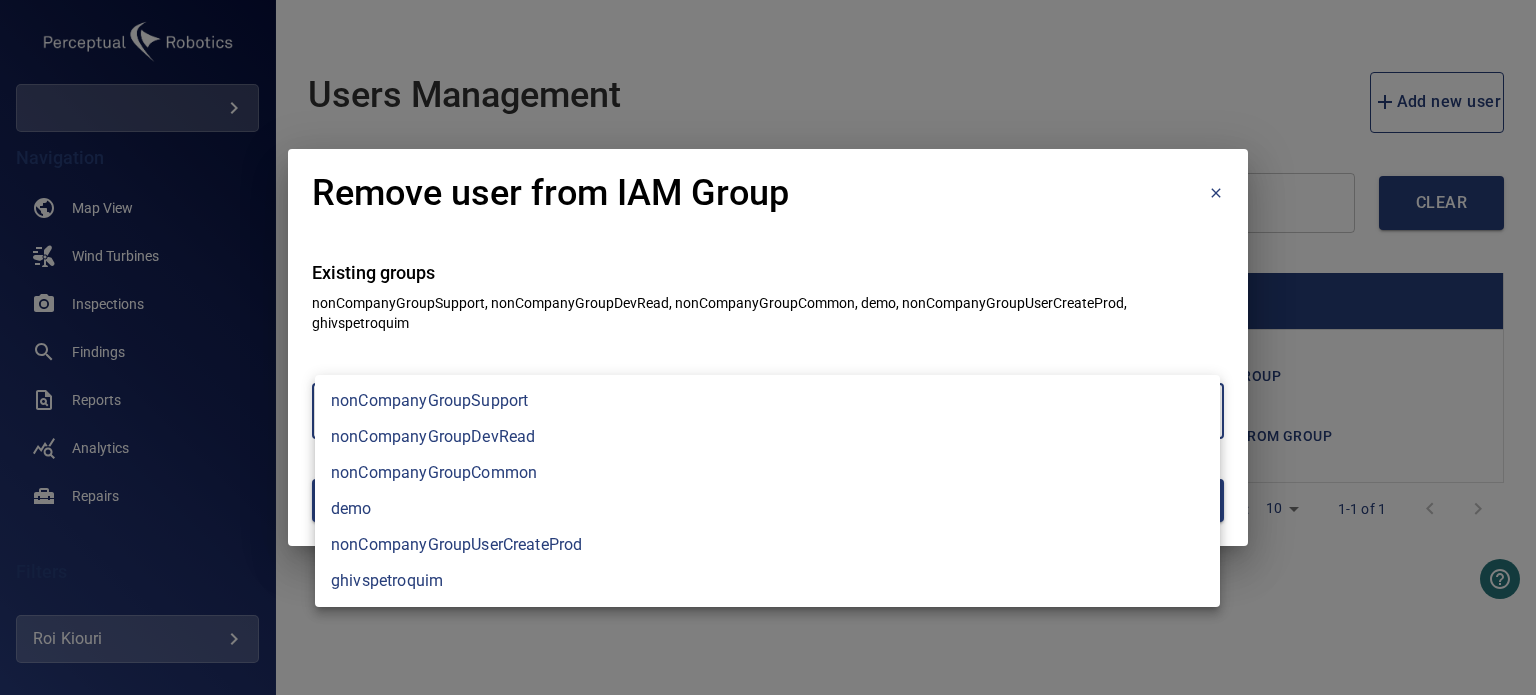 click on "[LAST], [FIRST]" at bounding box center (768, 347) 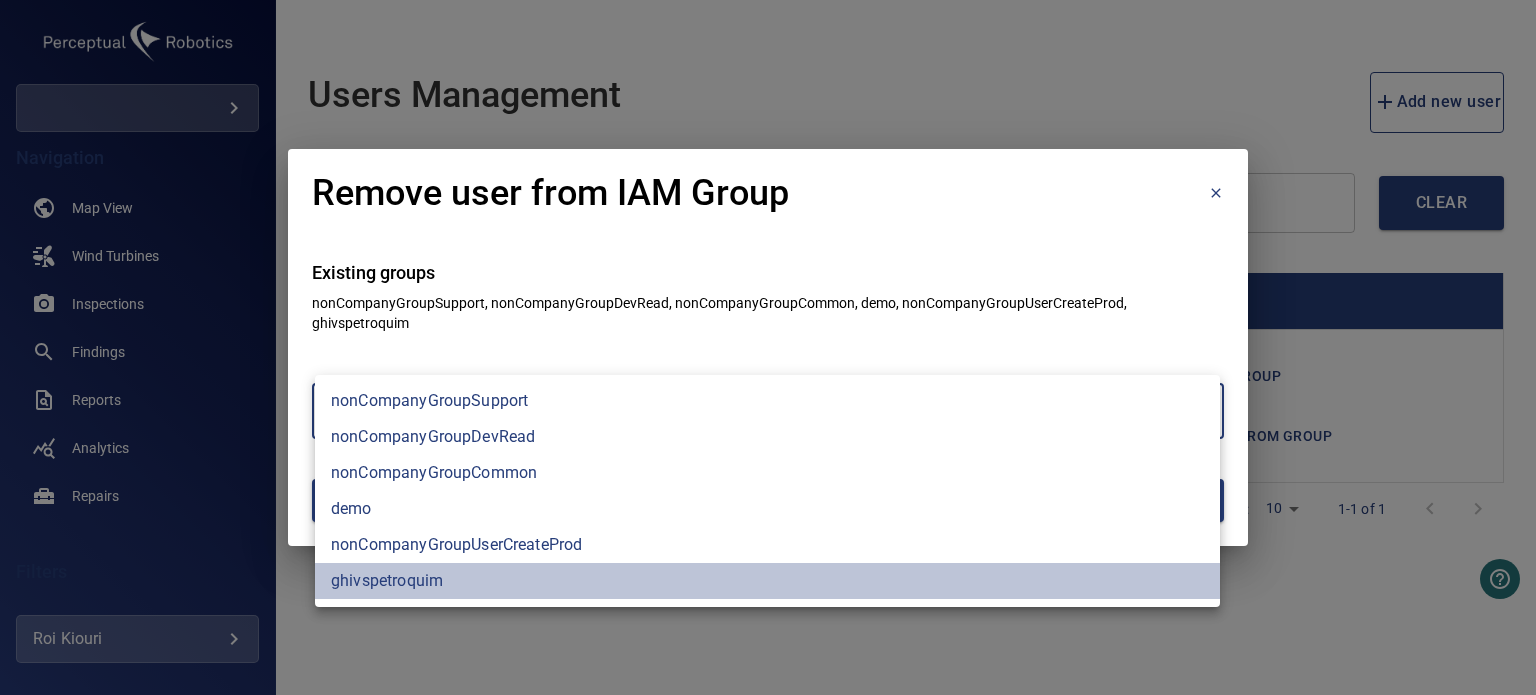 click on "ghivspetroquim" at bounding box center (767, 581) 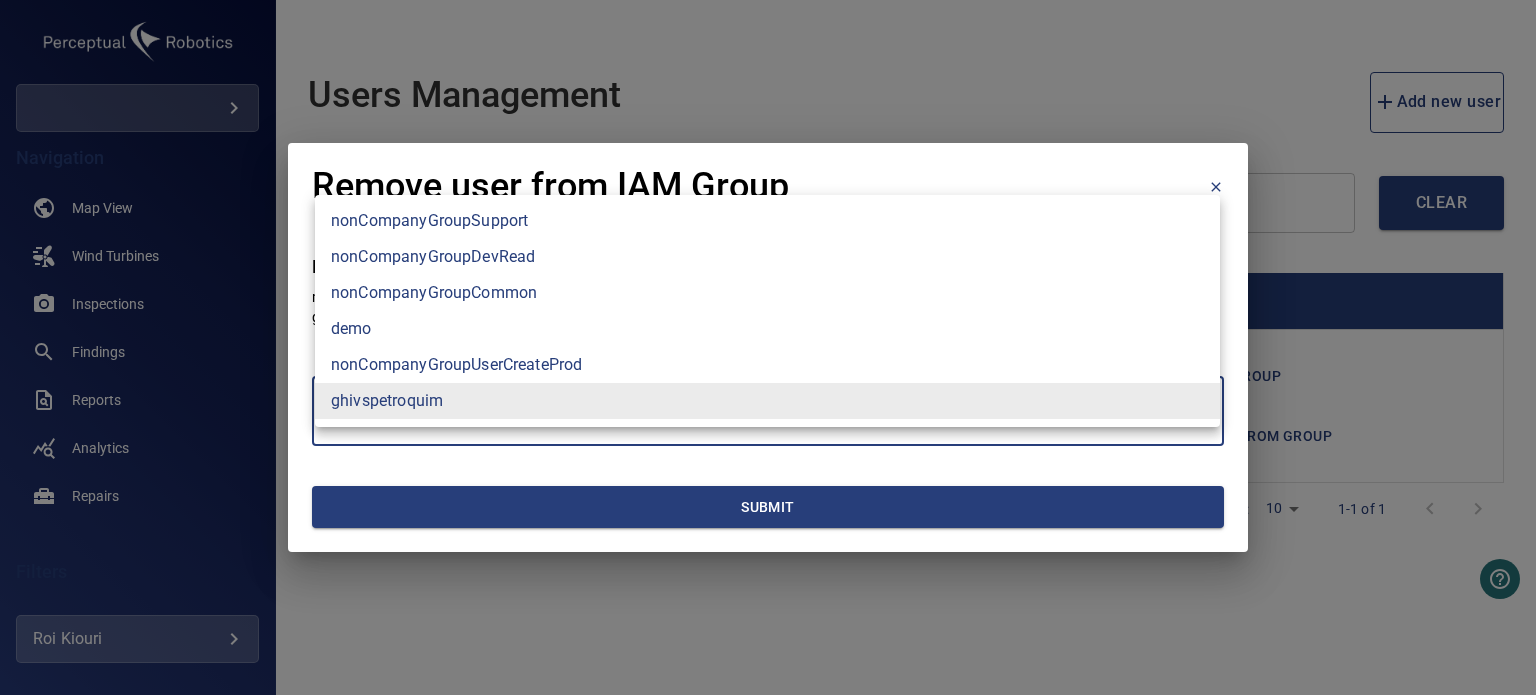 click at bounding box center (768, 347) 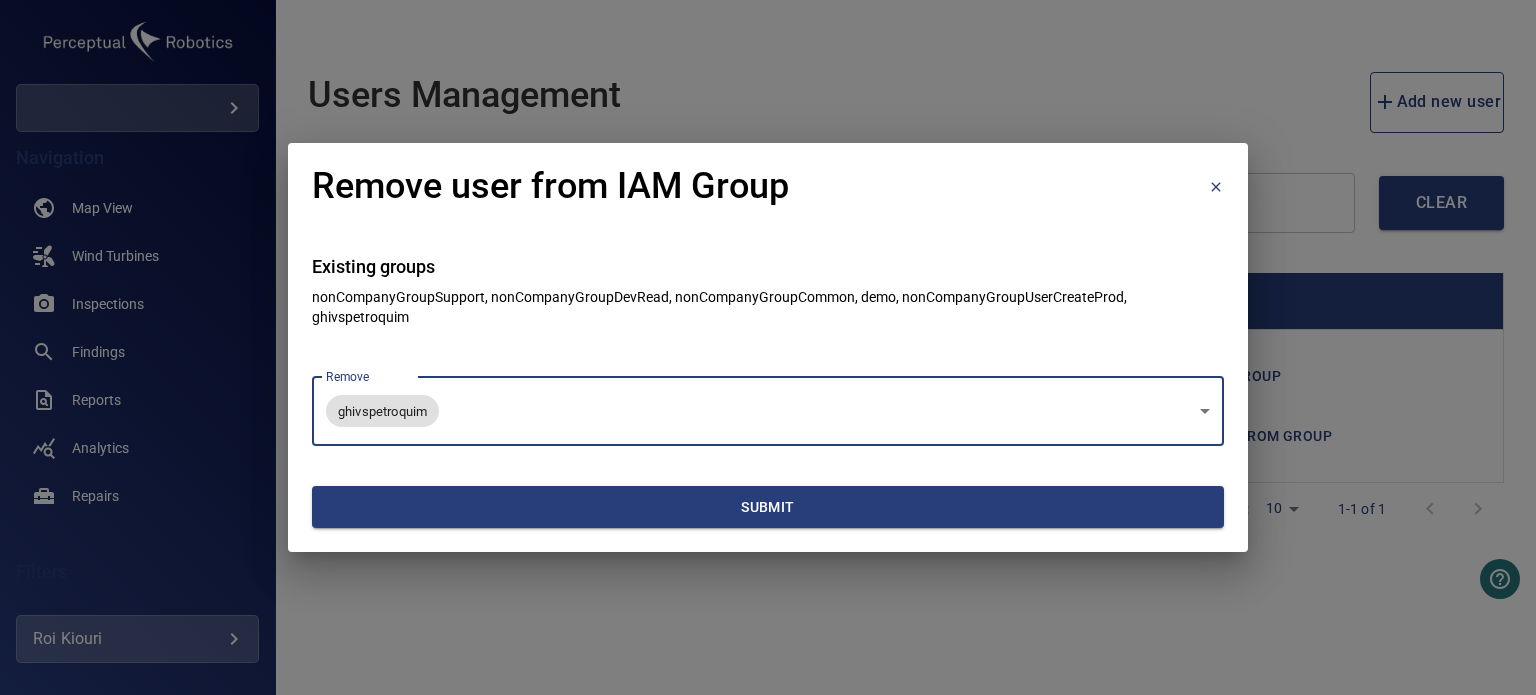 click on "Submit" at bounding box center (768, 507) 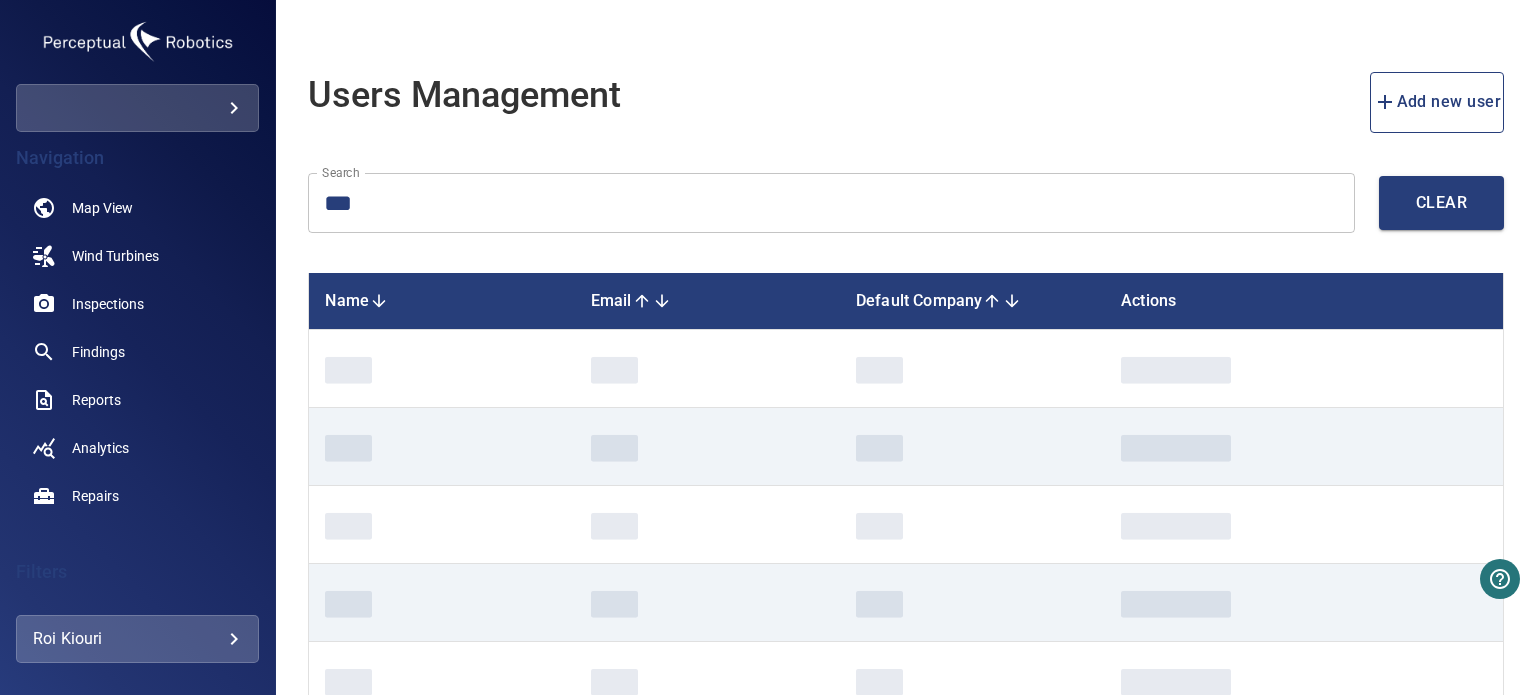 type 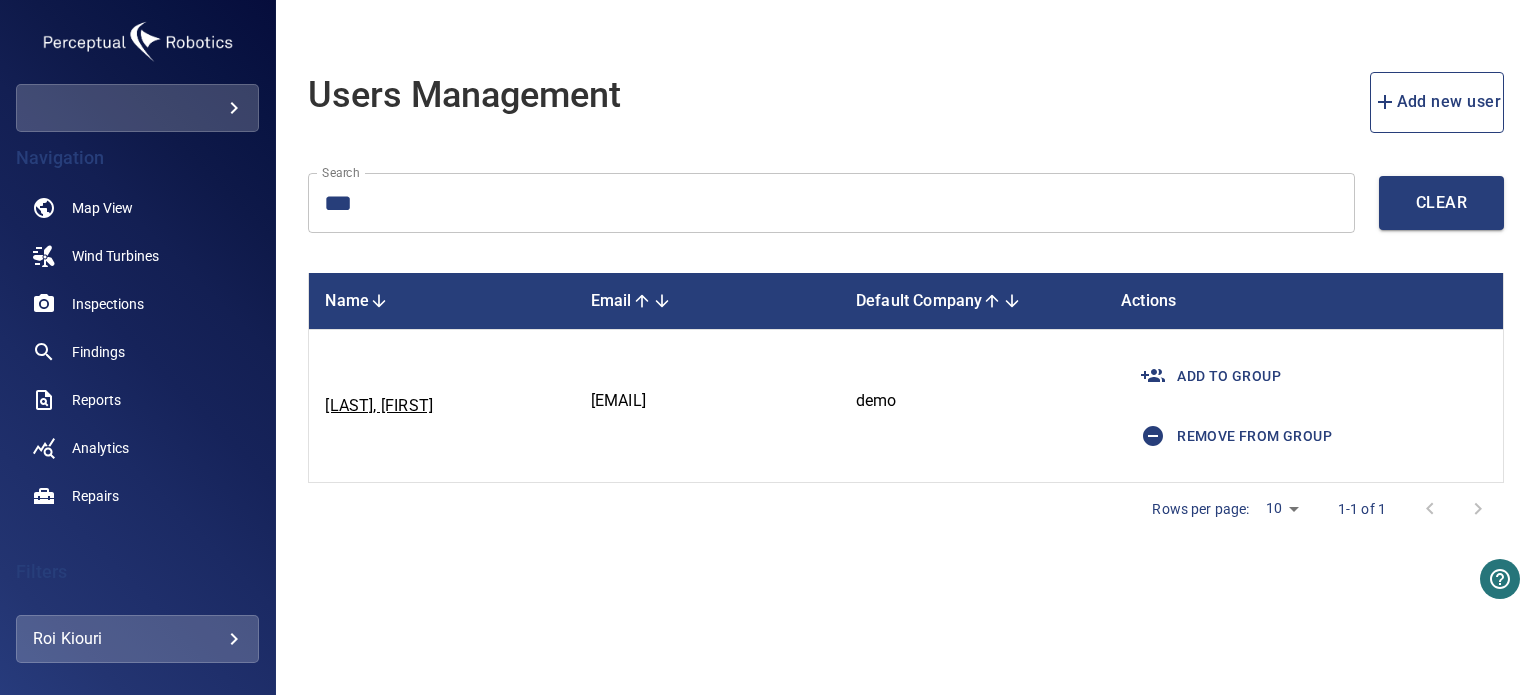 click on "Add to group" at bounding box center (1205, 376) 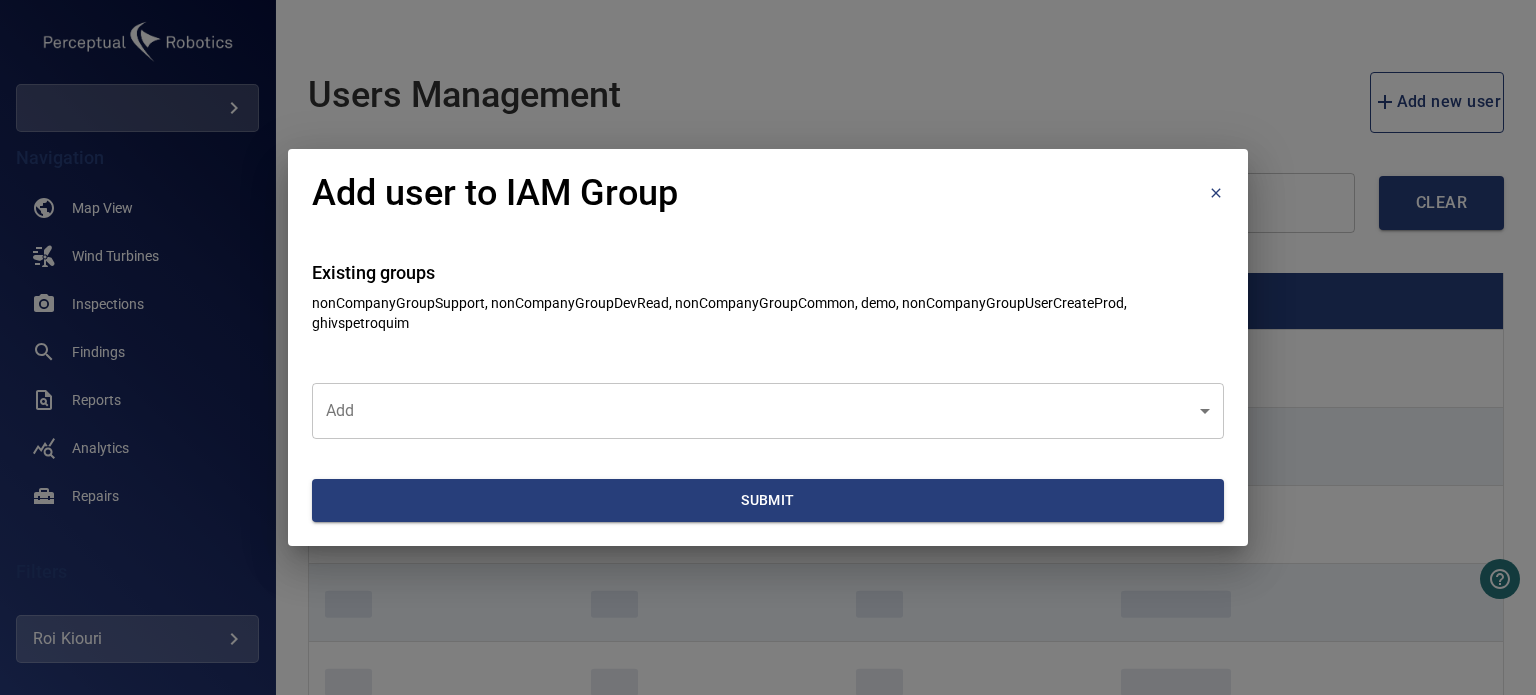 click on "**********" at bounding box center [768, 347] 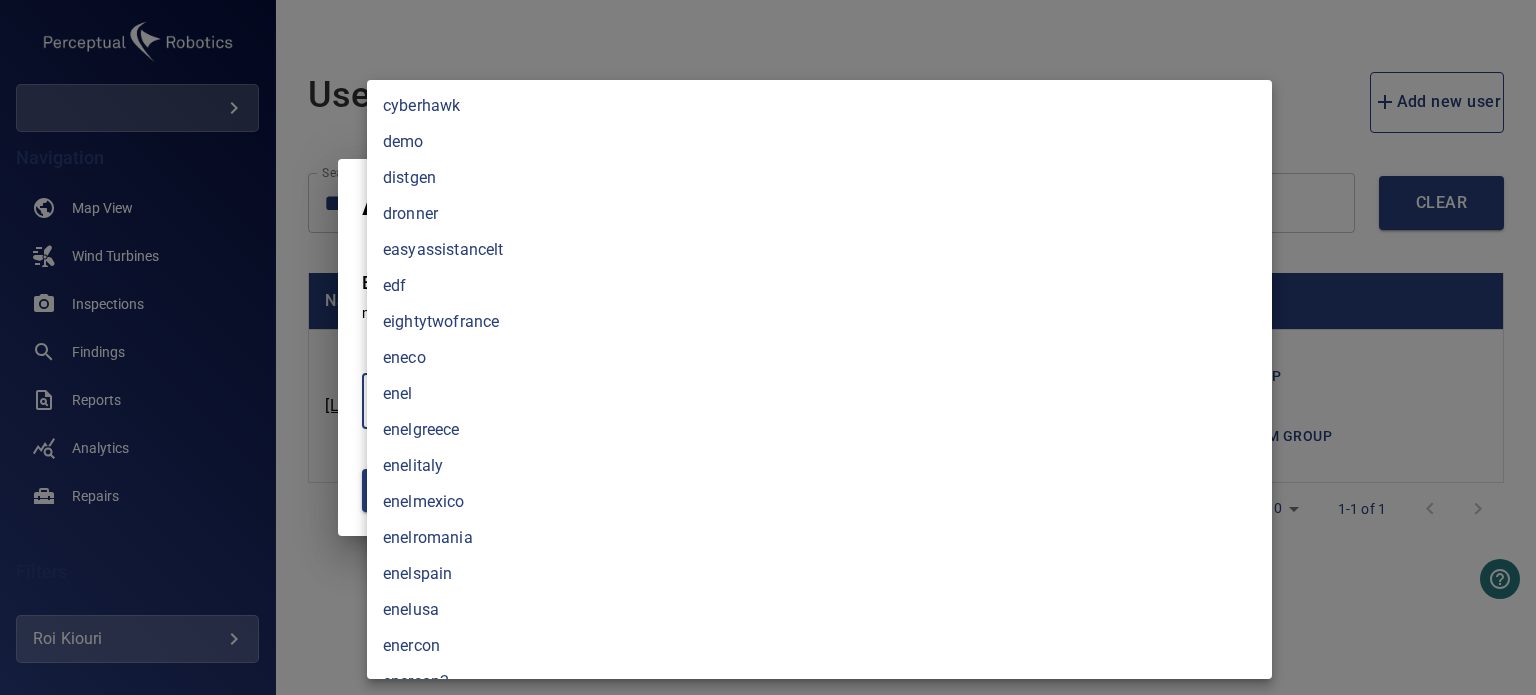 scroll, scrollTop: 800, scrollLeft: 0, axis: vertical 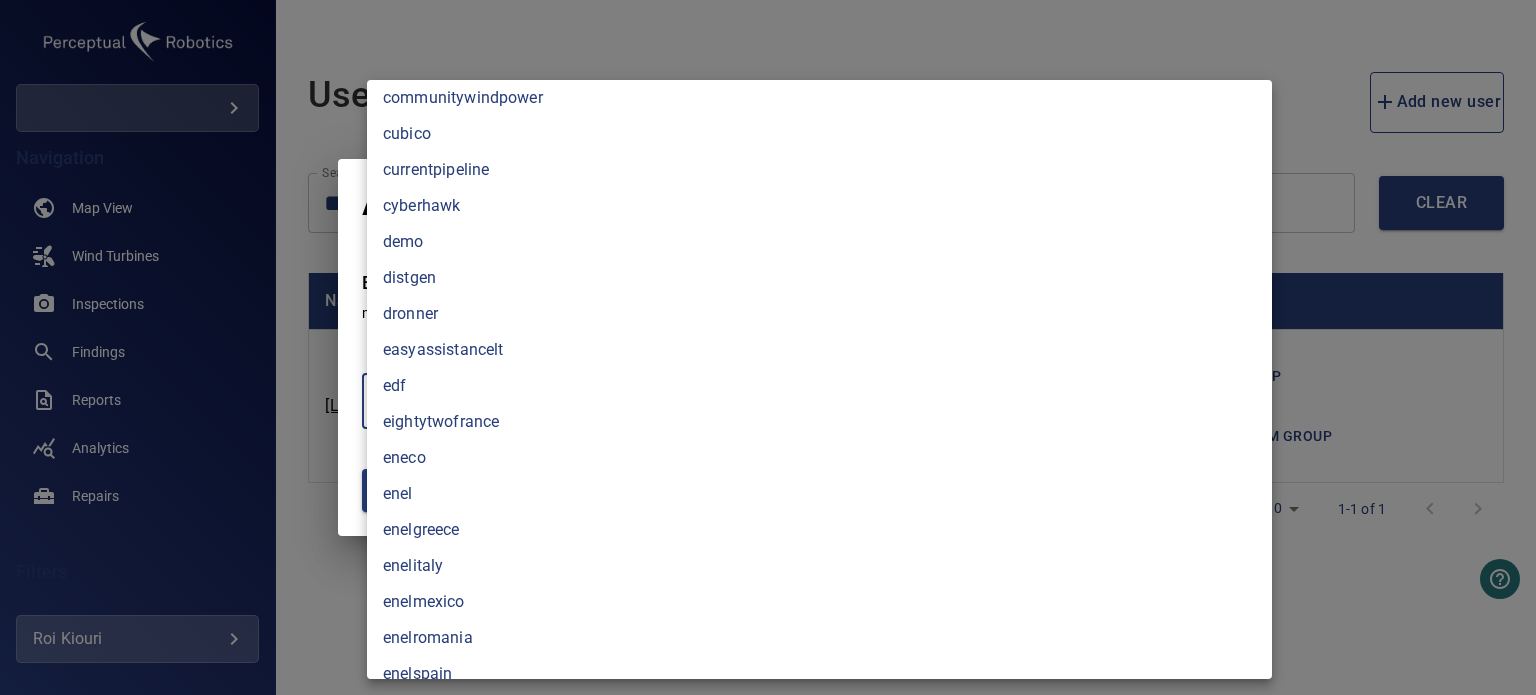 click on "edf" at bounding box center (819, 386) 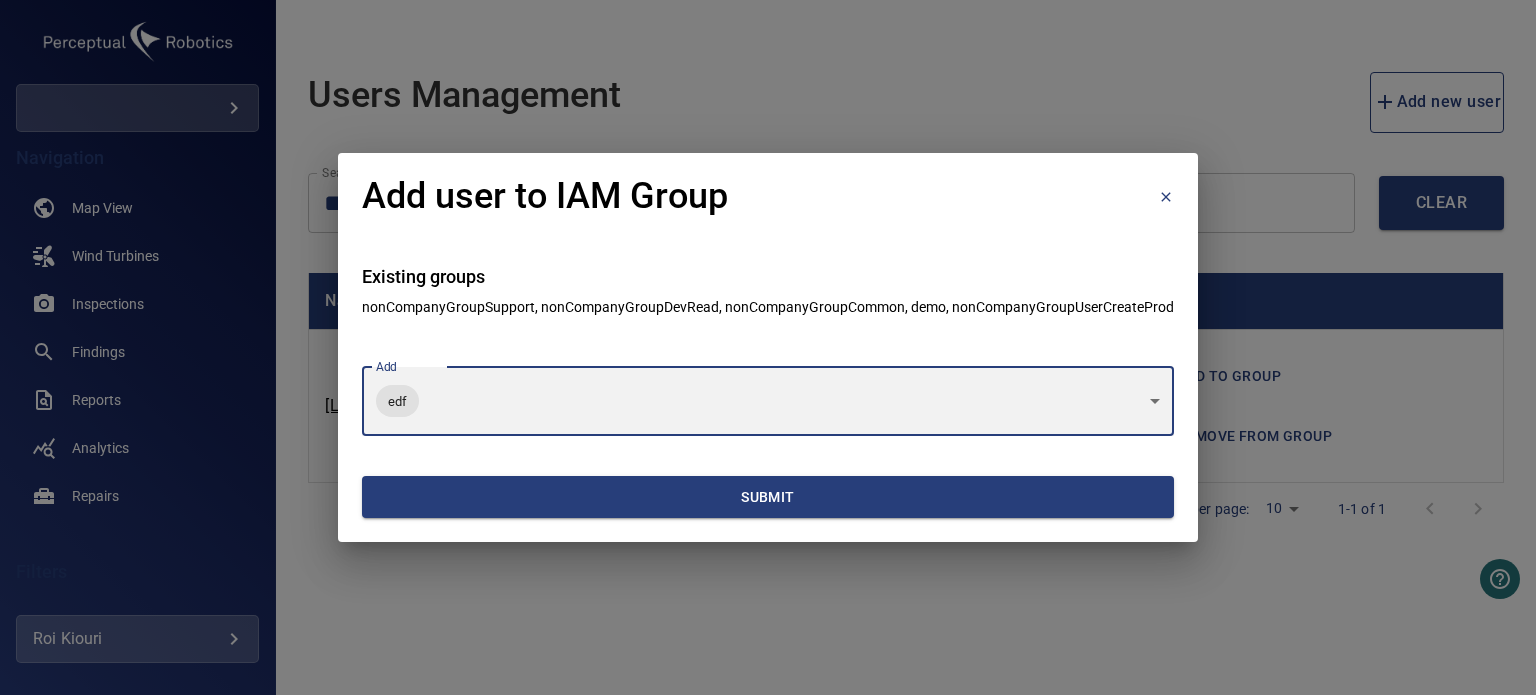 type on "***" 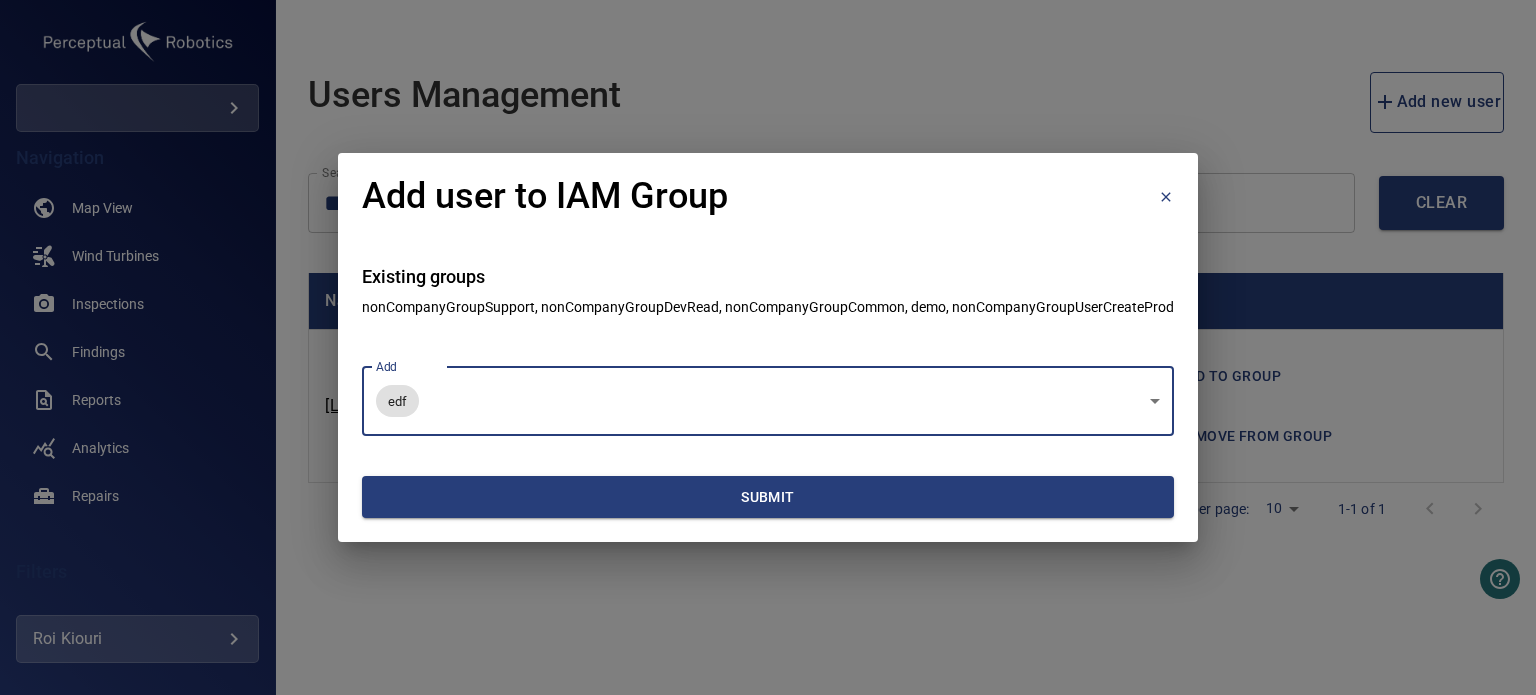 click on "Submit" at bounding box center (768, 497) 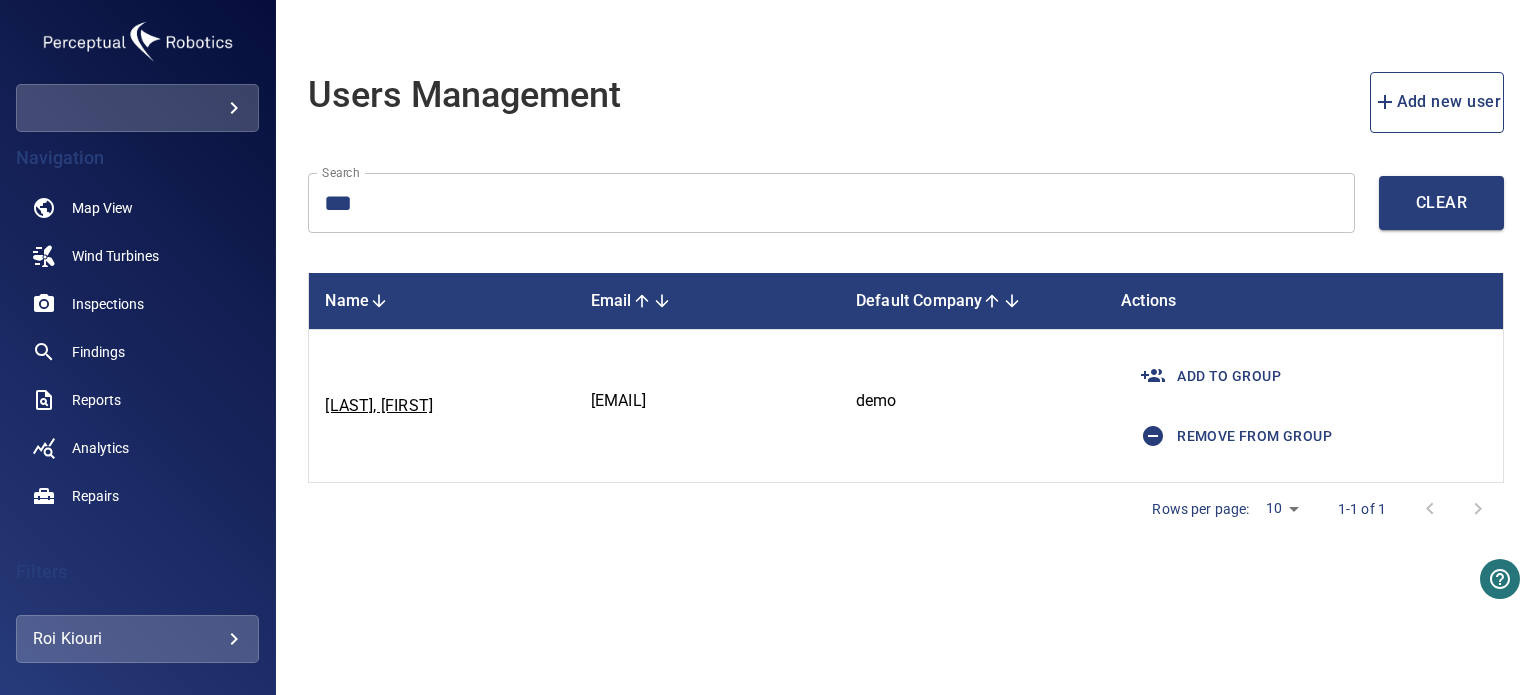 click on "[LAST], [FIRST]" at bounding box center [768, 347] 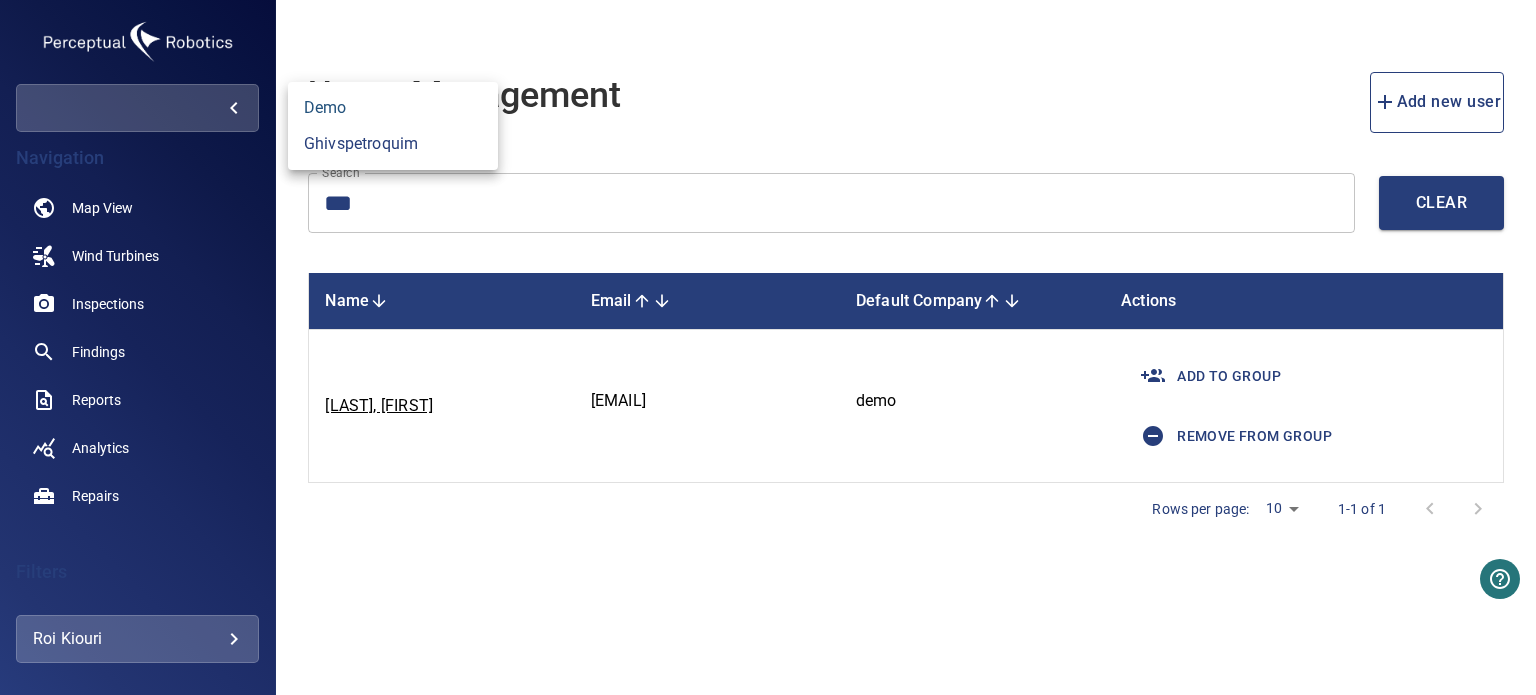 click on "demo" at bounding box center [393, 108] 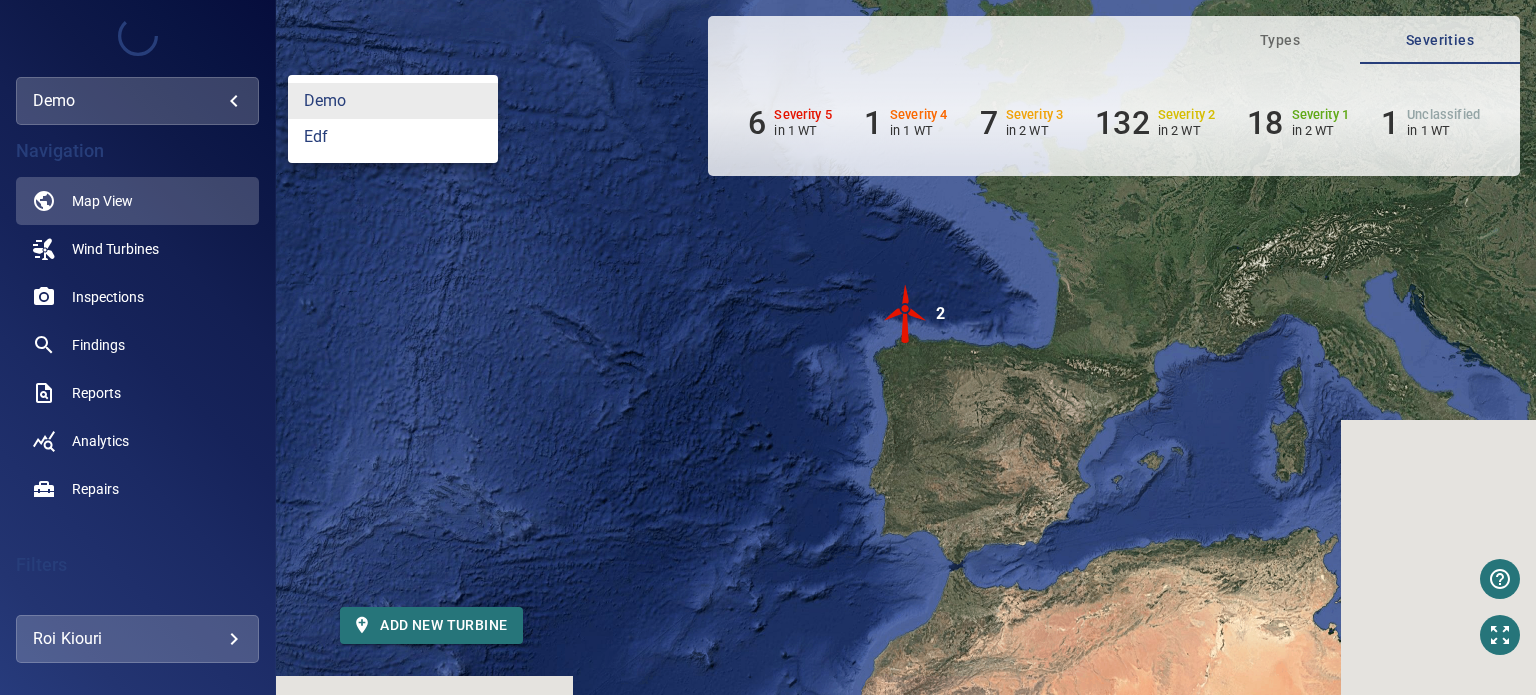 click on "[FIRST] [LAST]" at bounding box center [768, 347] 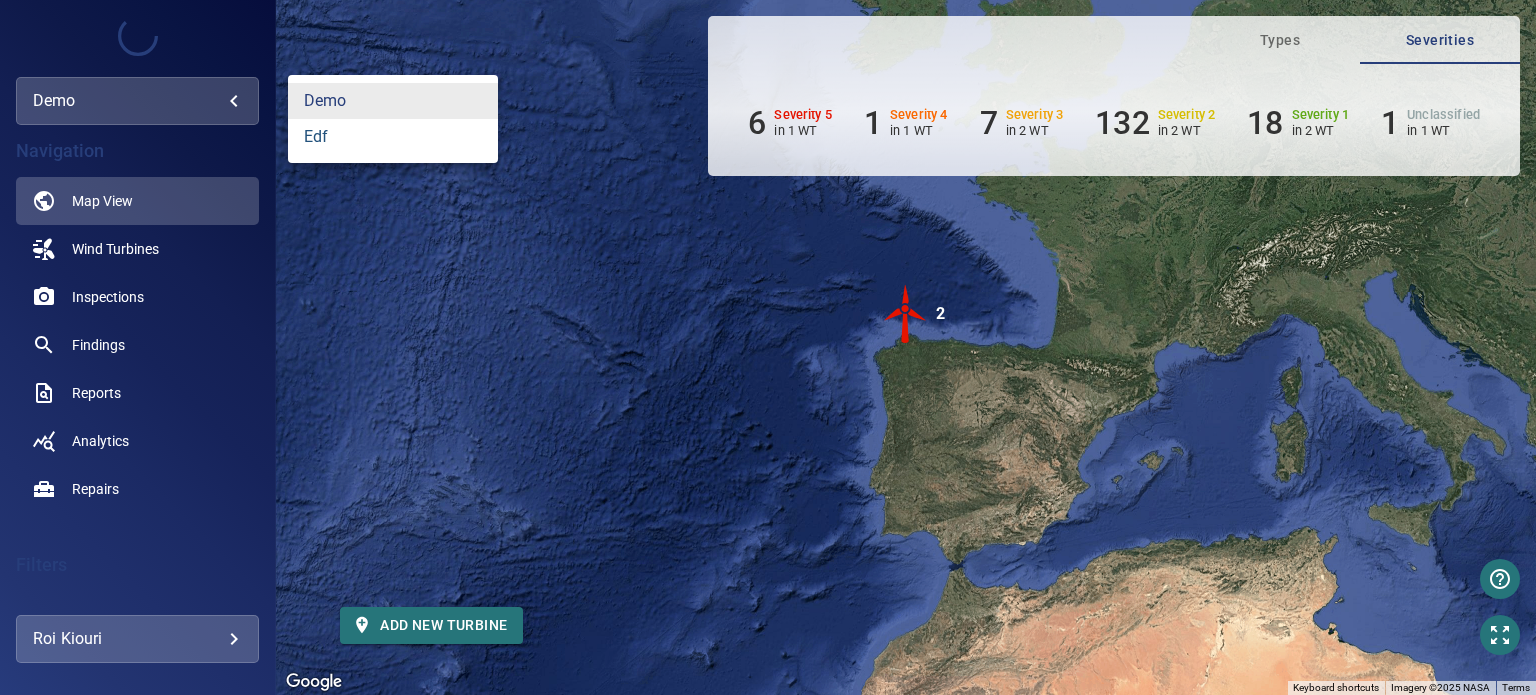 click on "edf" at bounding box center (393, 137) 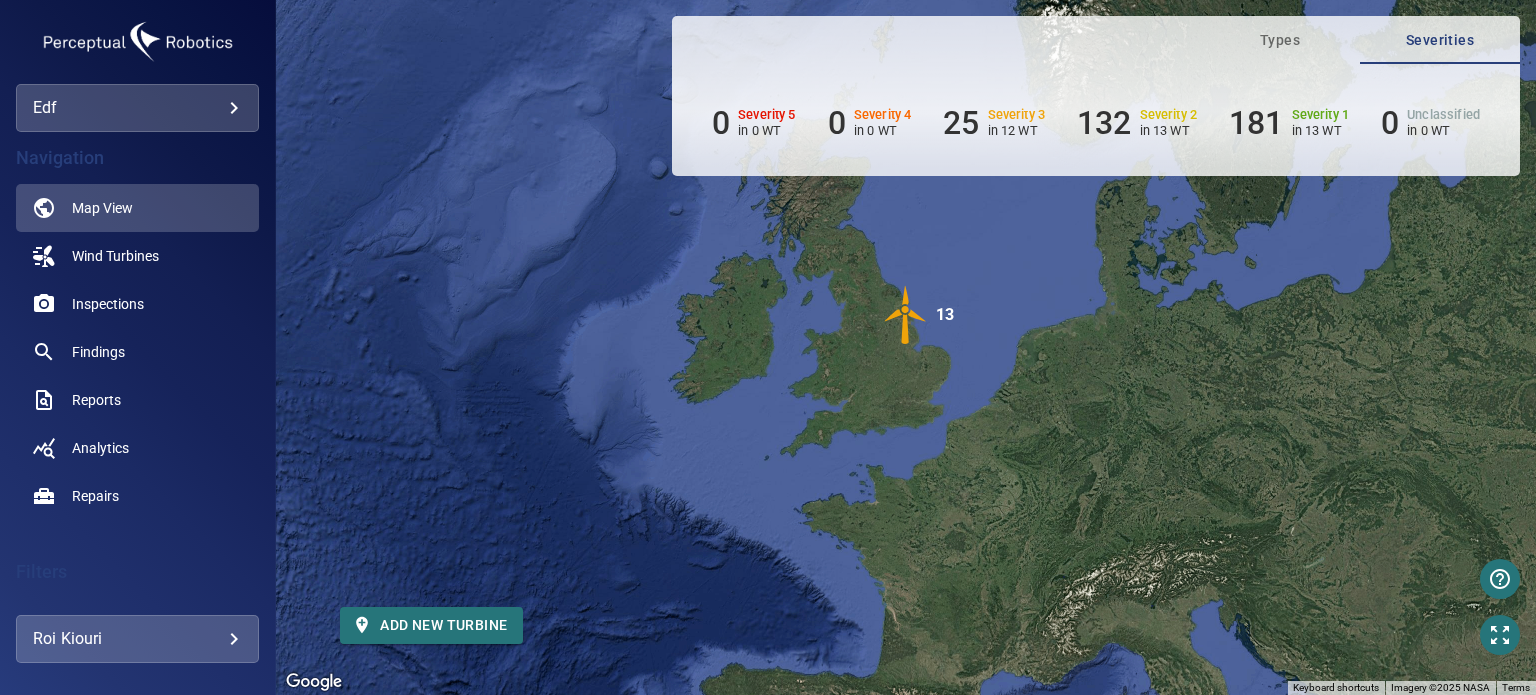 click on "[FIRST] [LAST]" at bounding box center (137, 639) 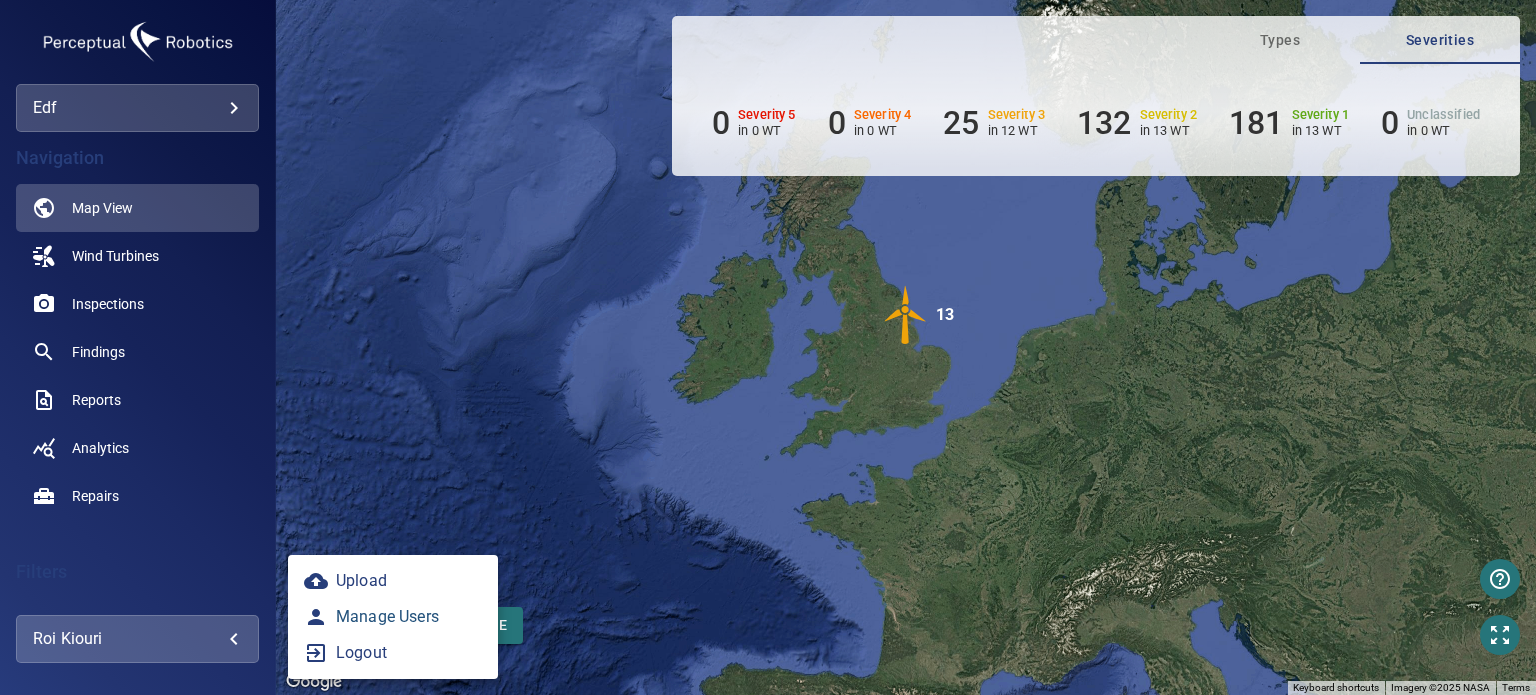 click on "person Manage Users" at bounding box center [393, 617] 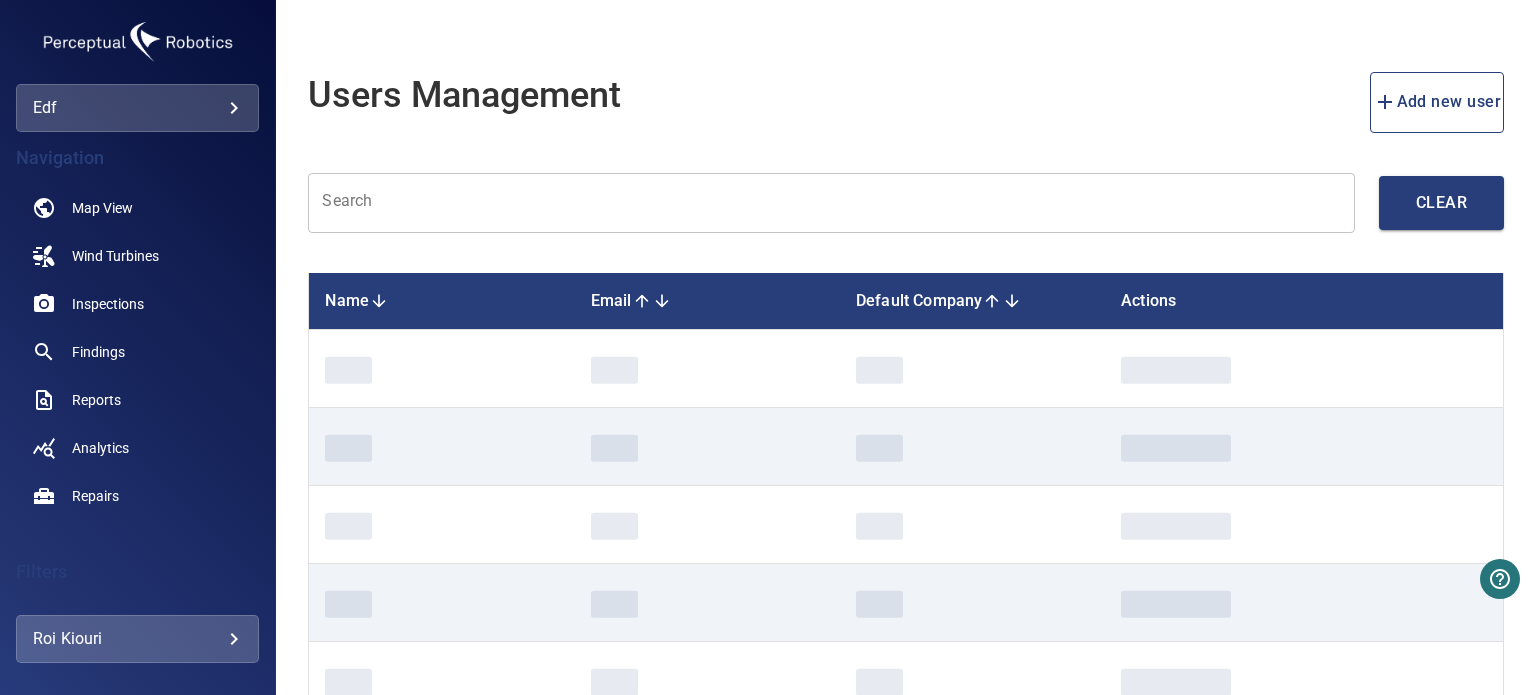 click at bounding box center (831, 203) 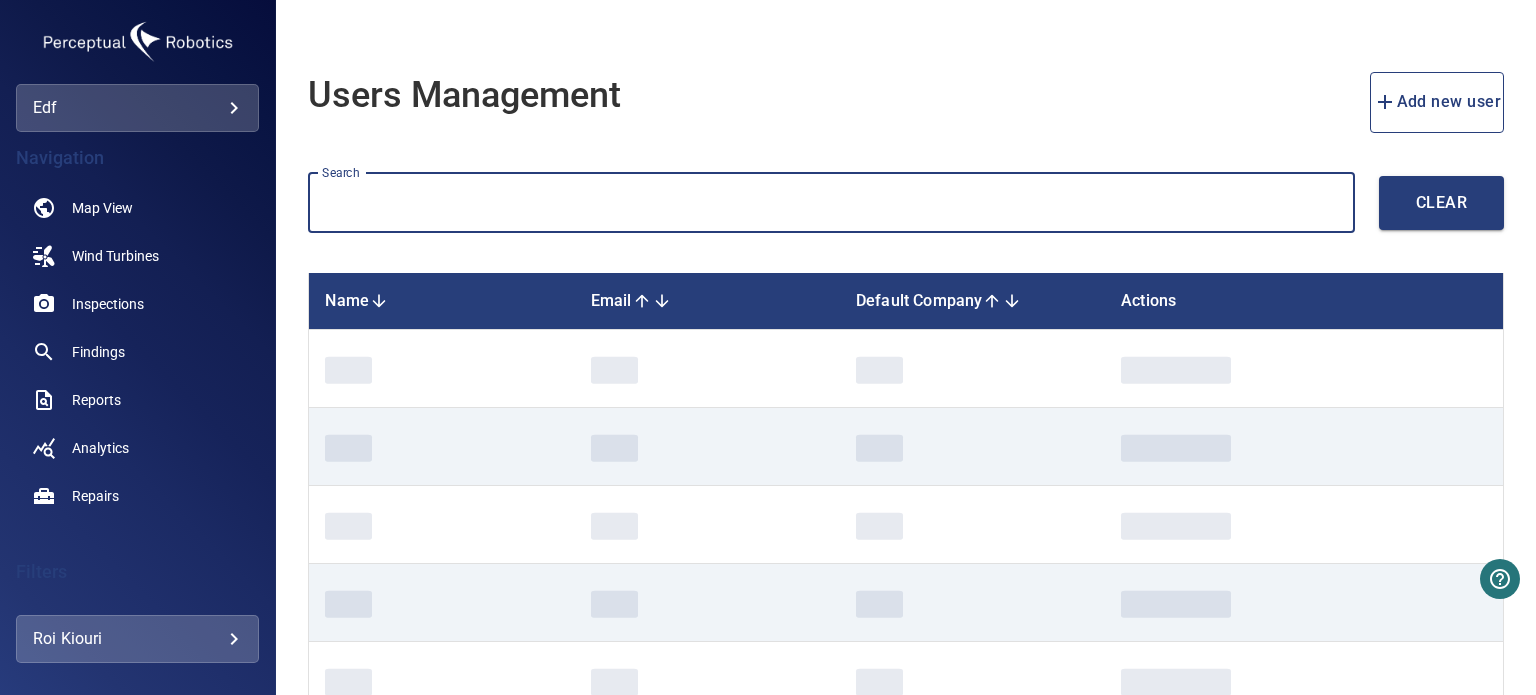 paste on "**********" 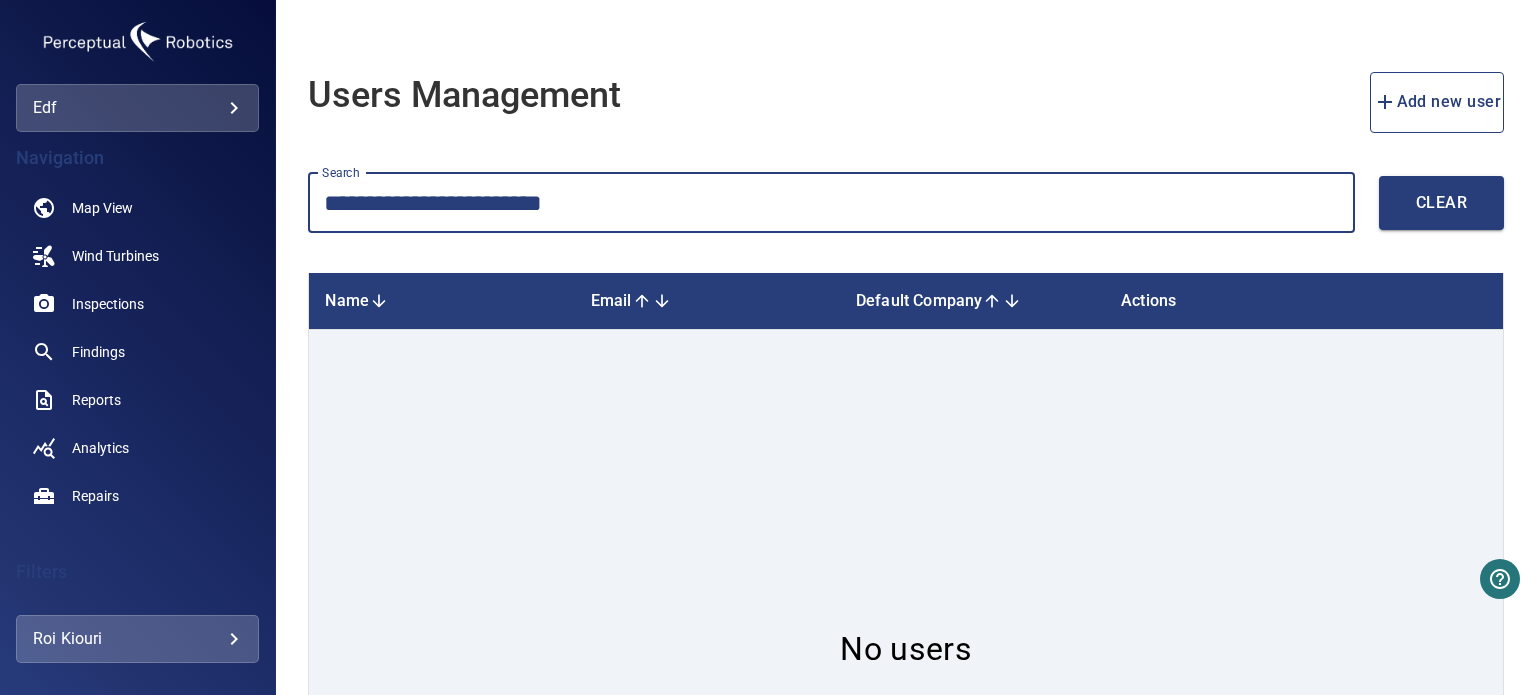 type on "**********" 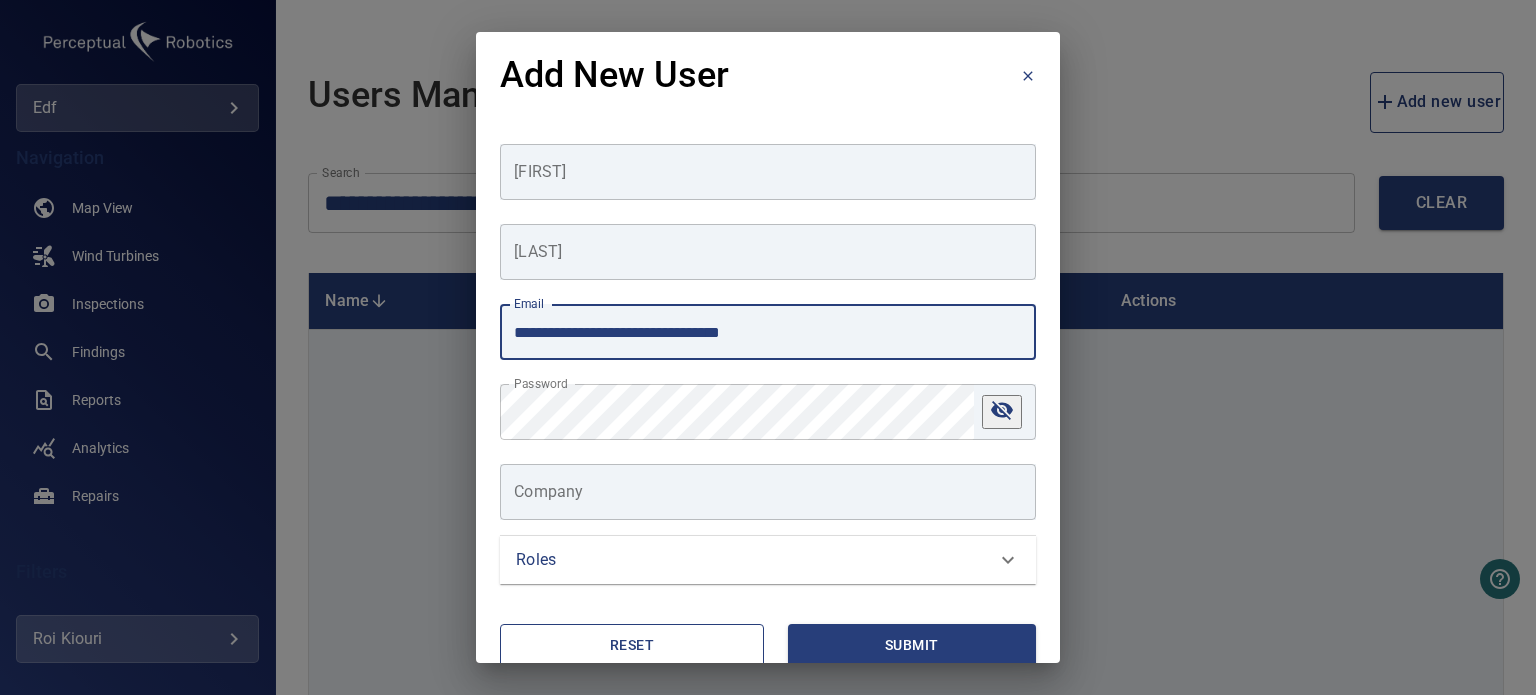 drag, startPoint x: 732, startPoint y: 334, endPoint x: 446, endPoint y: 334, distance: 286 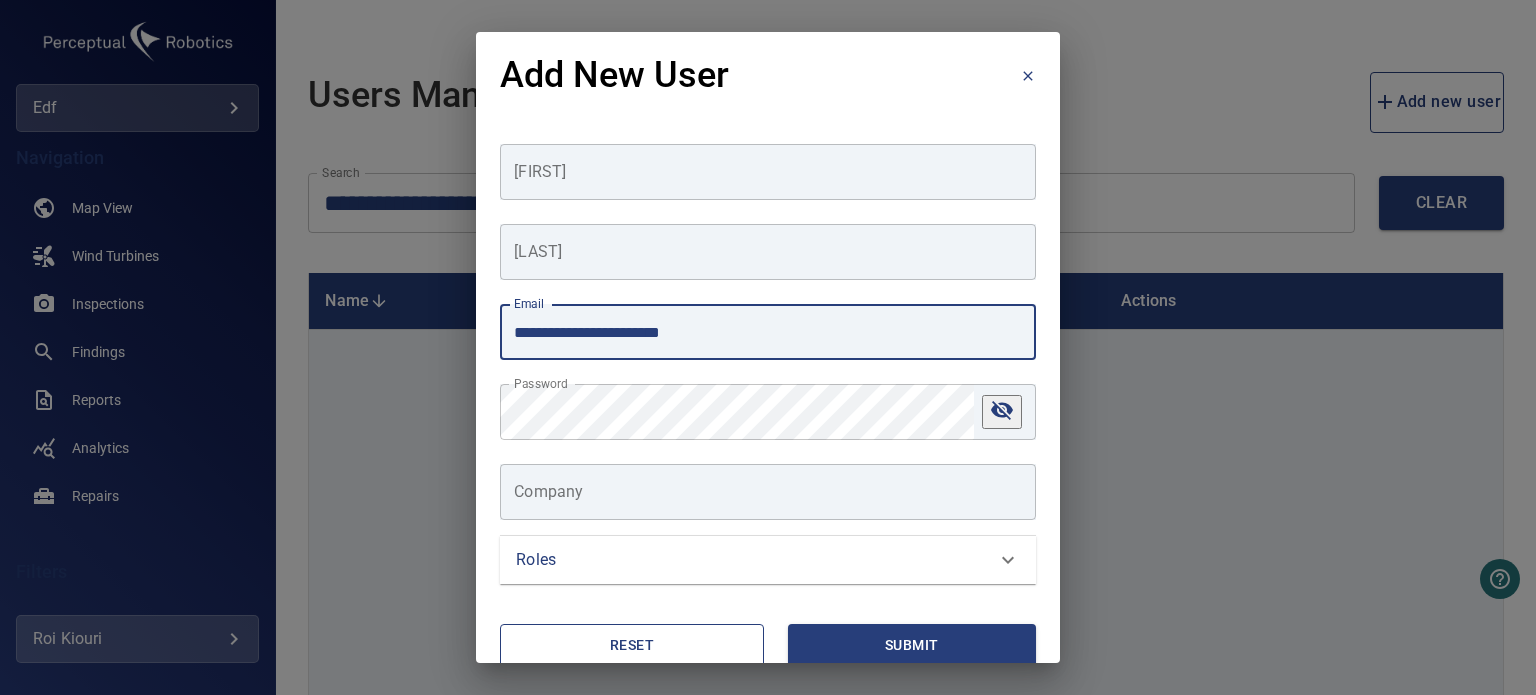 type on "**********" 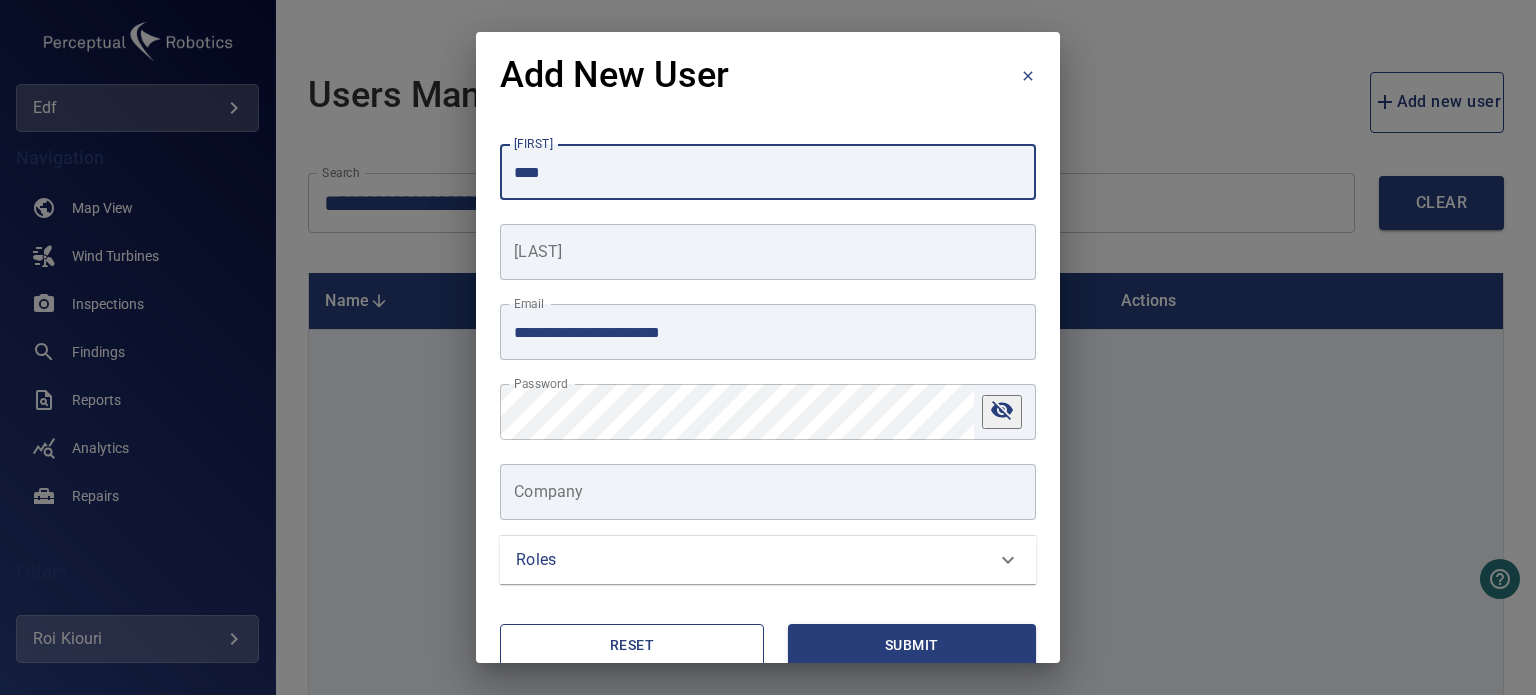 type on "****" 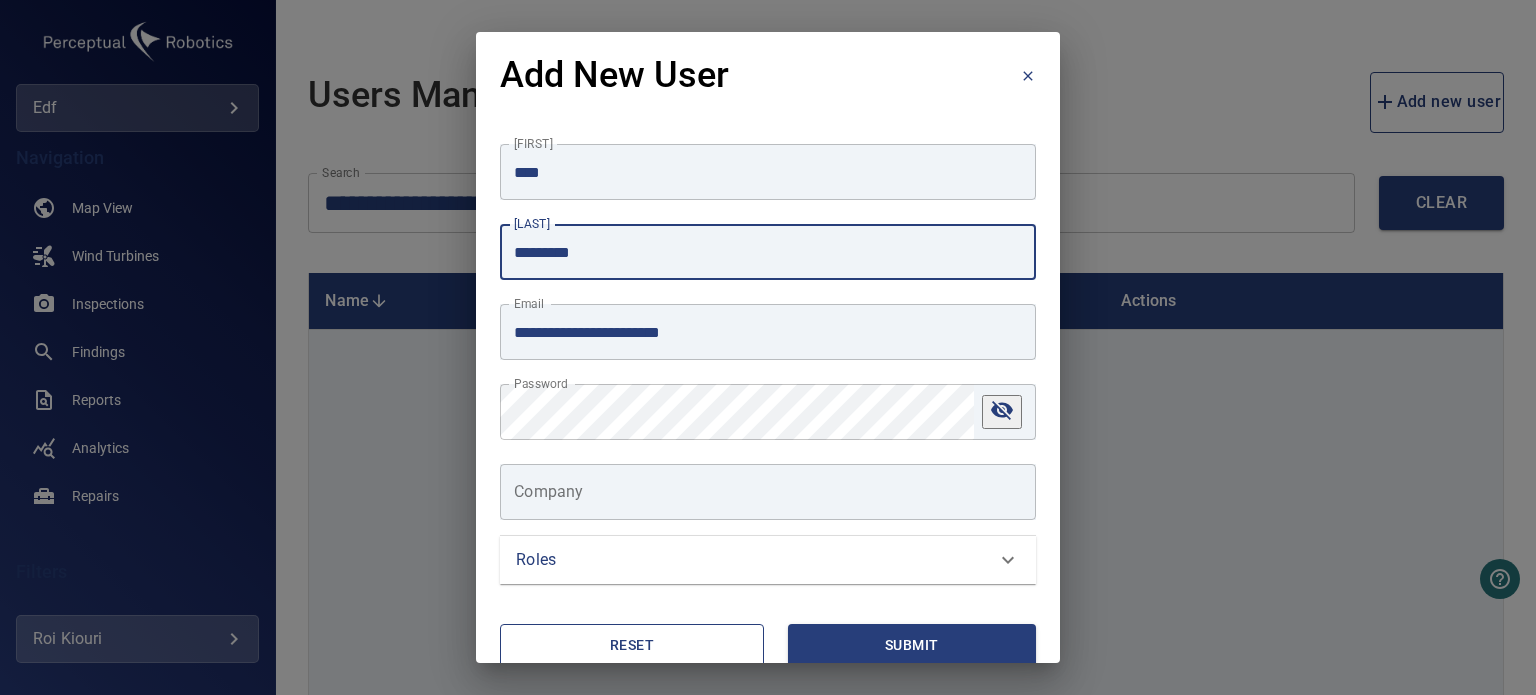type on "*********" 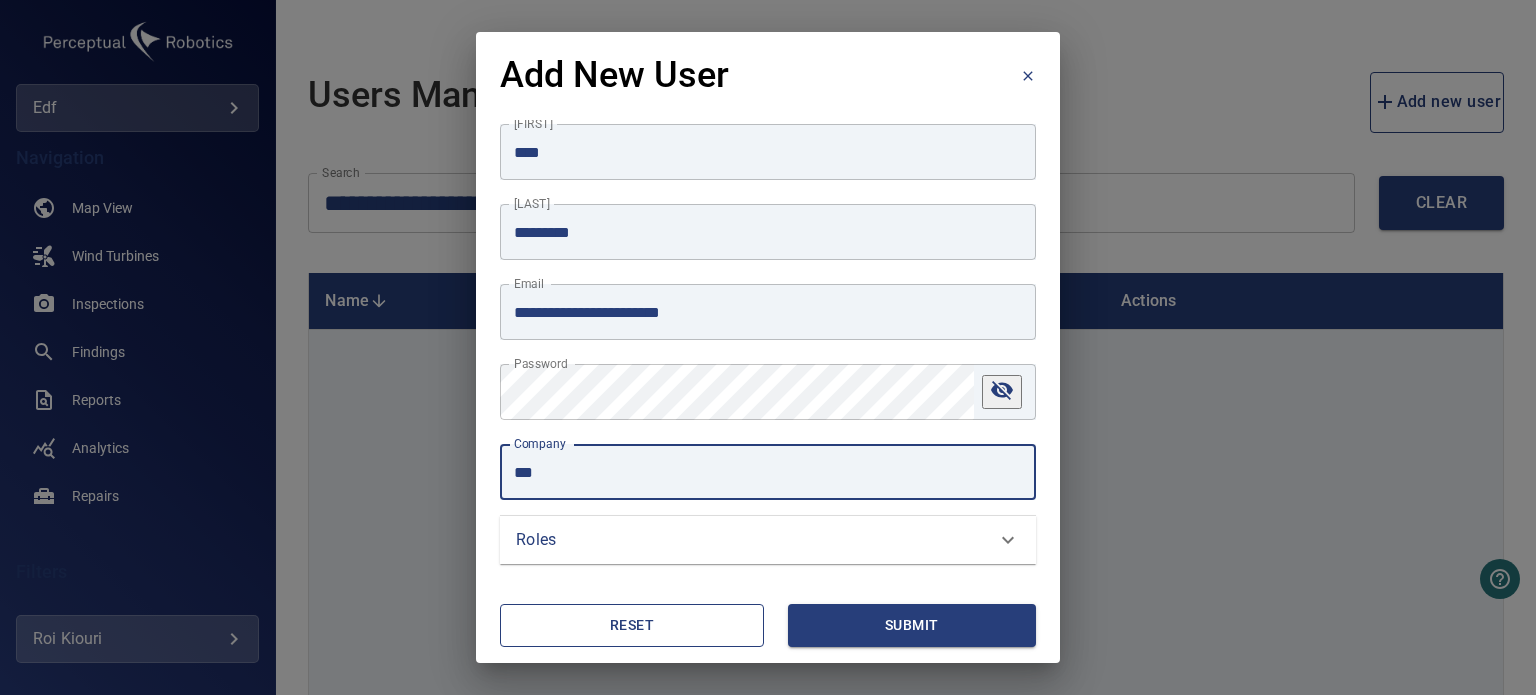 scroll, scrollTop: 27, scrollLeft: 0, axis: vertical 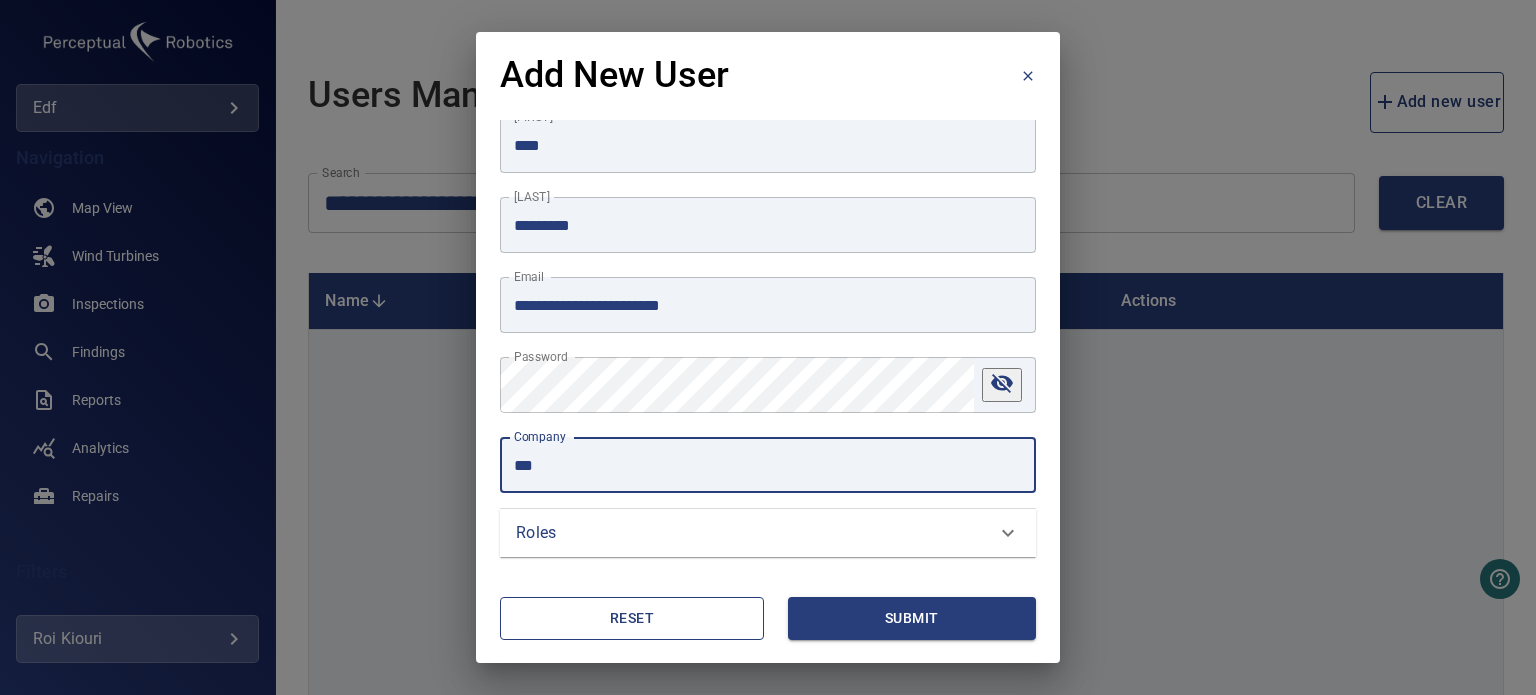 type on "***" 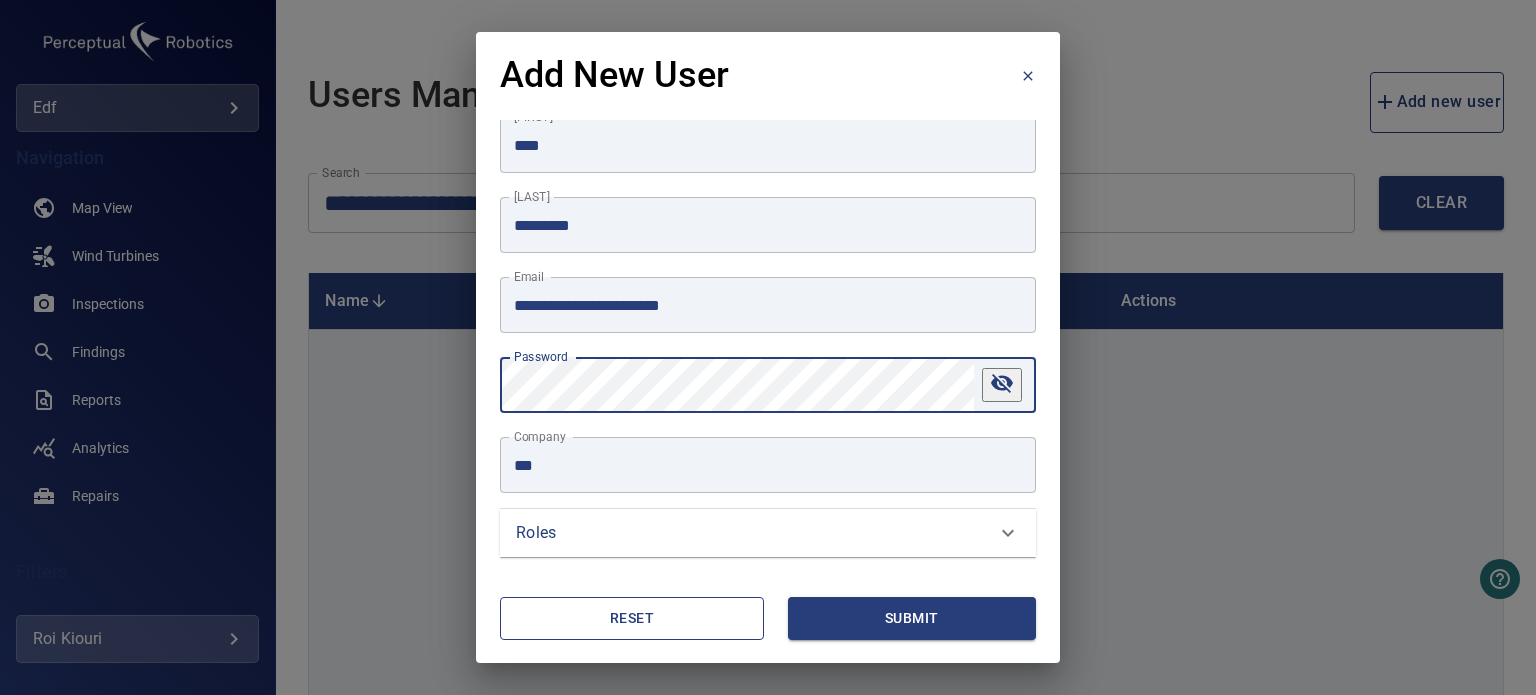 click on "[FIRST] [LAST]" at bounding box center (767, 391) 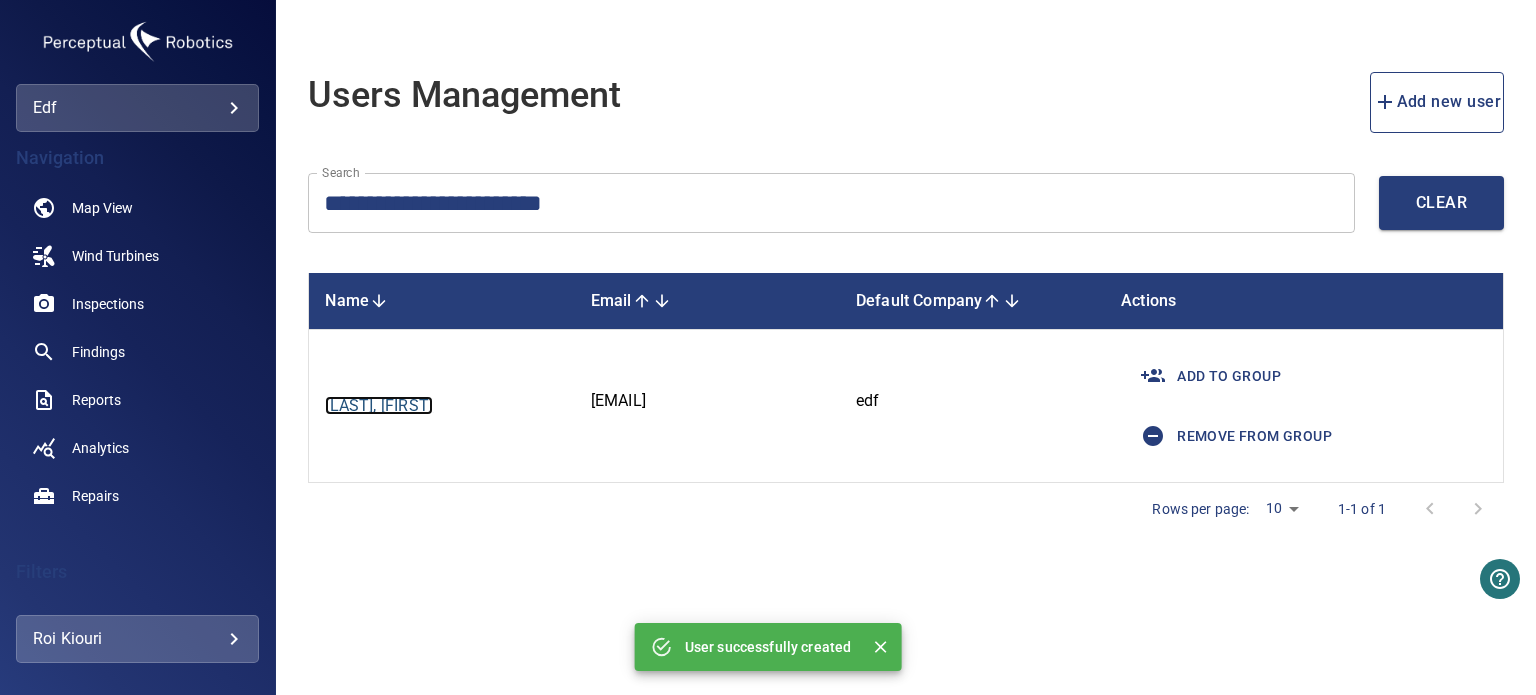 click on "[LAST], [FIRST]" at bounding box center [379, 405] 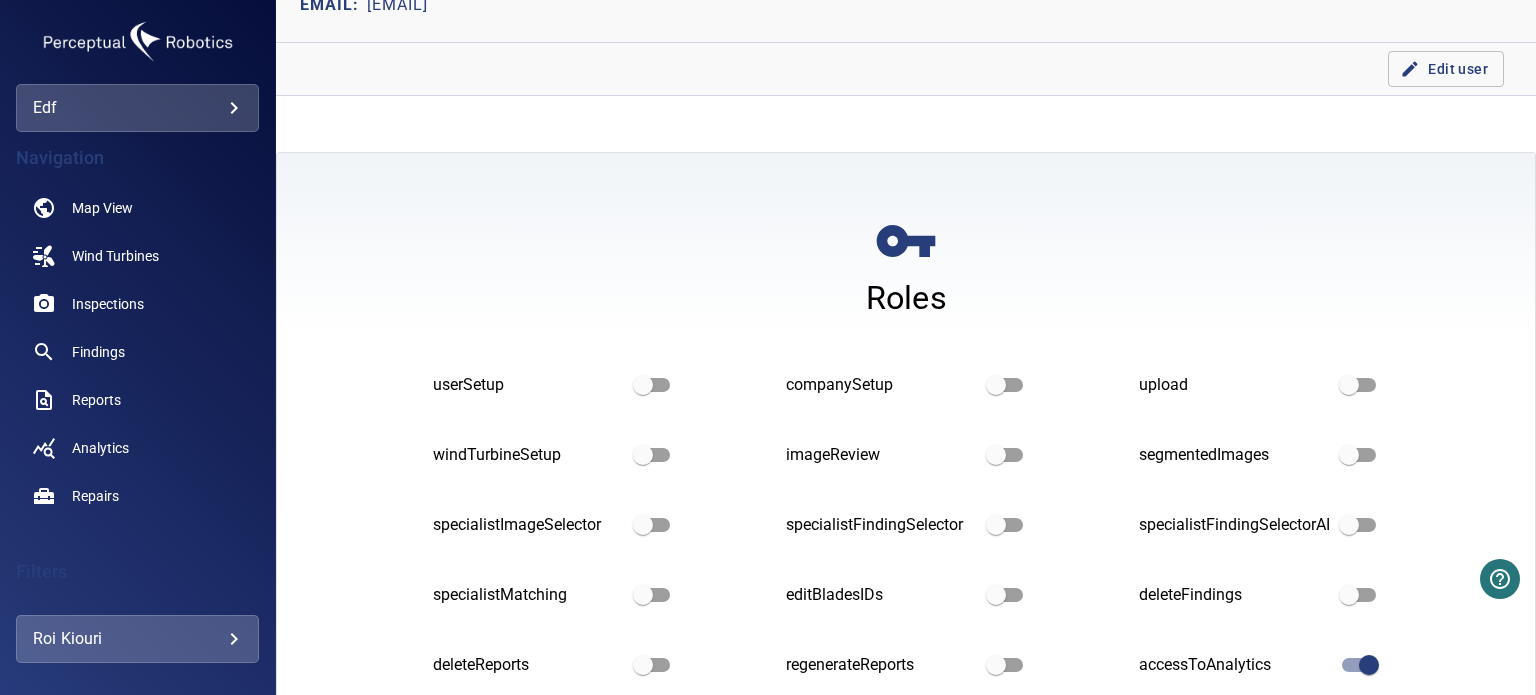 scroll, scrollTop: 400, scrollLeft: 0, axis: vertical 